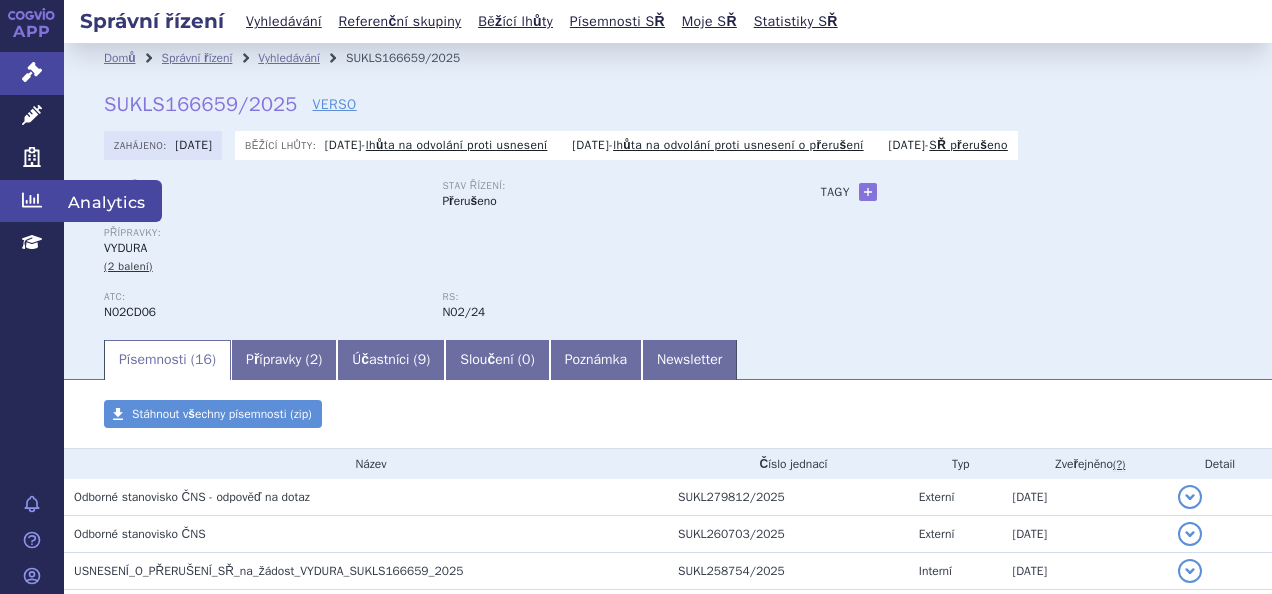 scroll, scrollTop: 0, scrollLeft: 0, axis: both 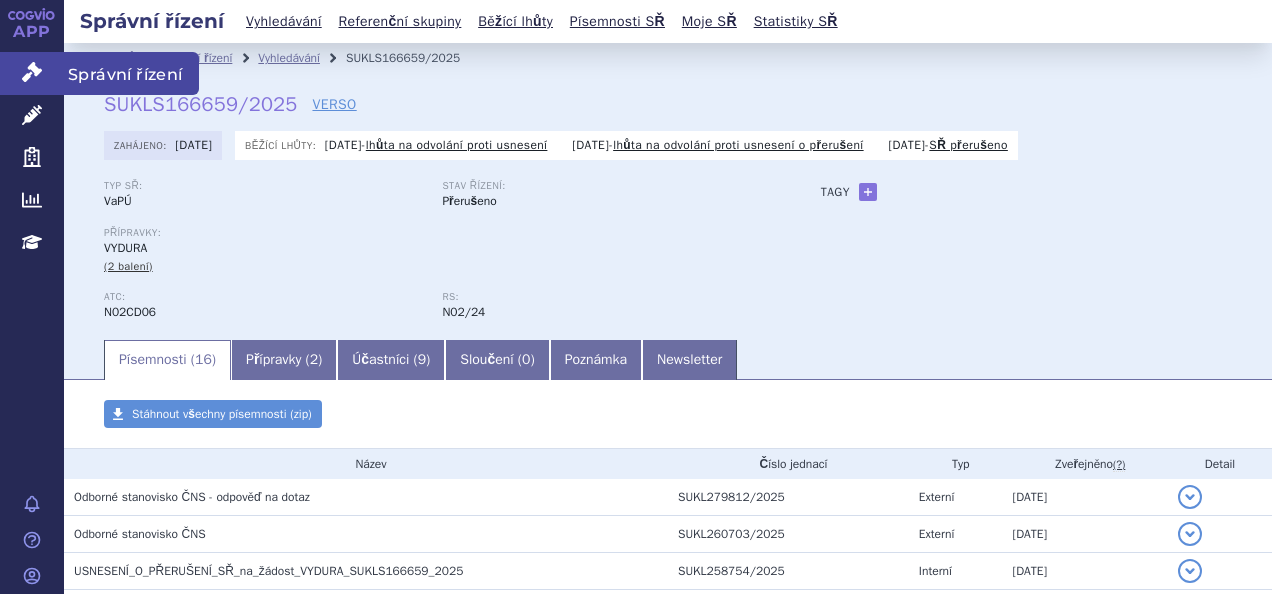 click 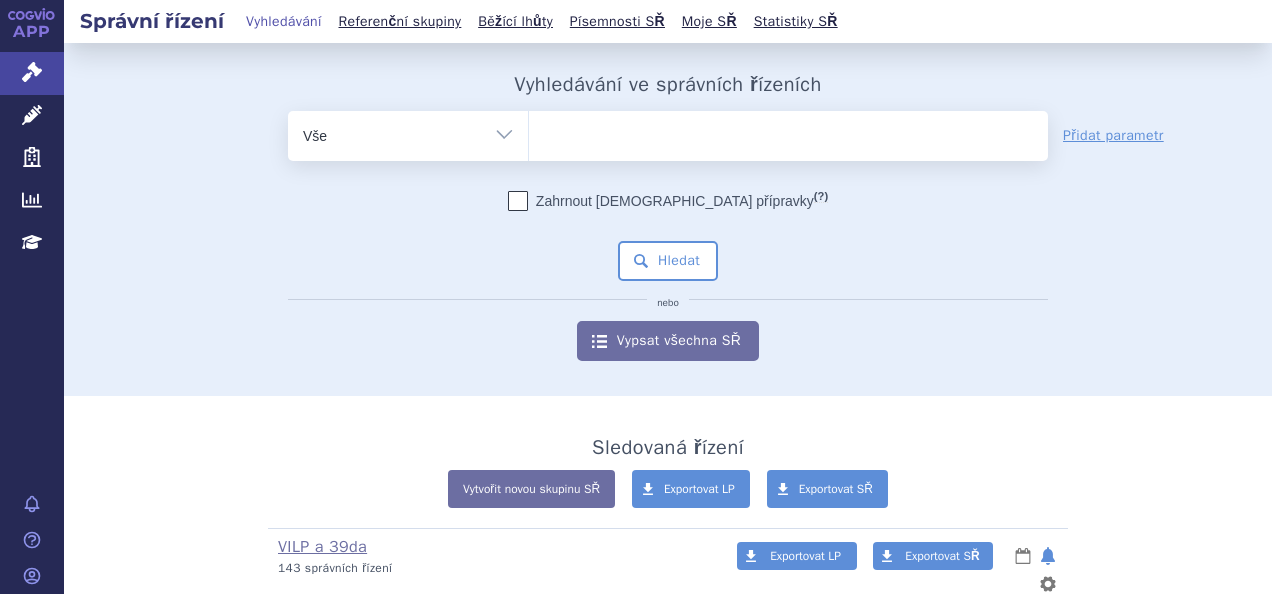 scroll, scrollTop: 0, scrollLeft: 0, axis: both 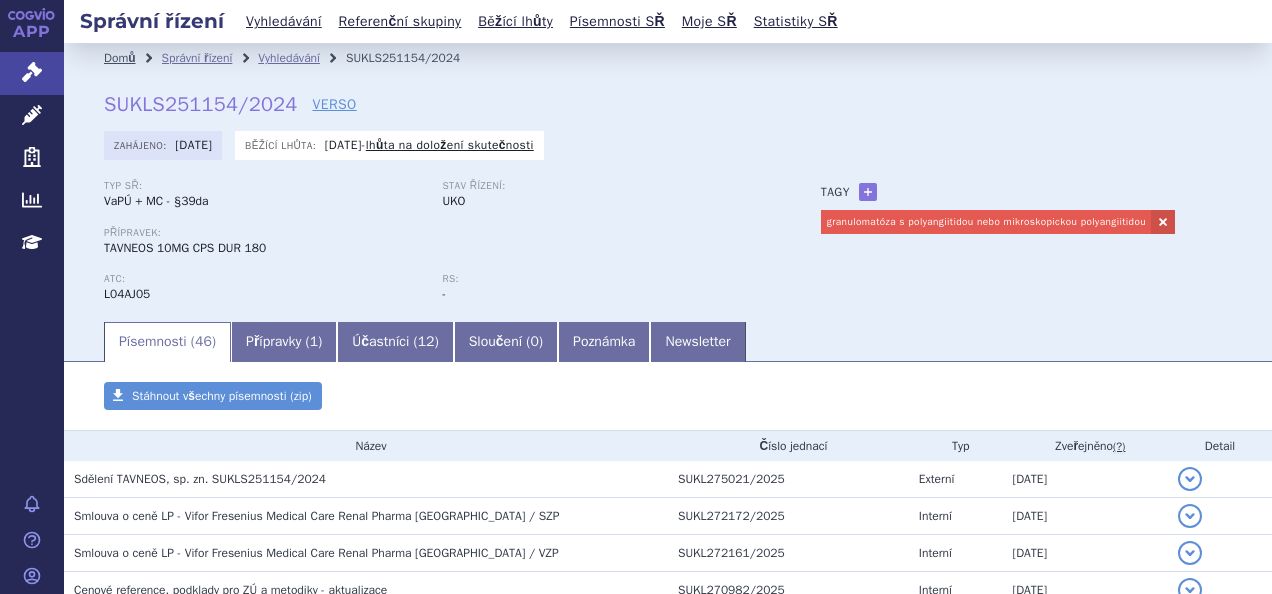 click on "Domů" at bounding box center [120, 58] 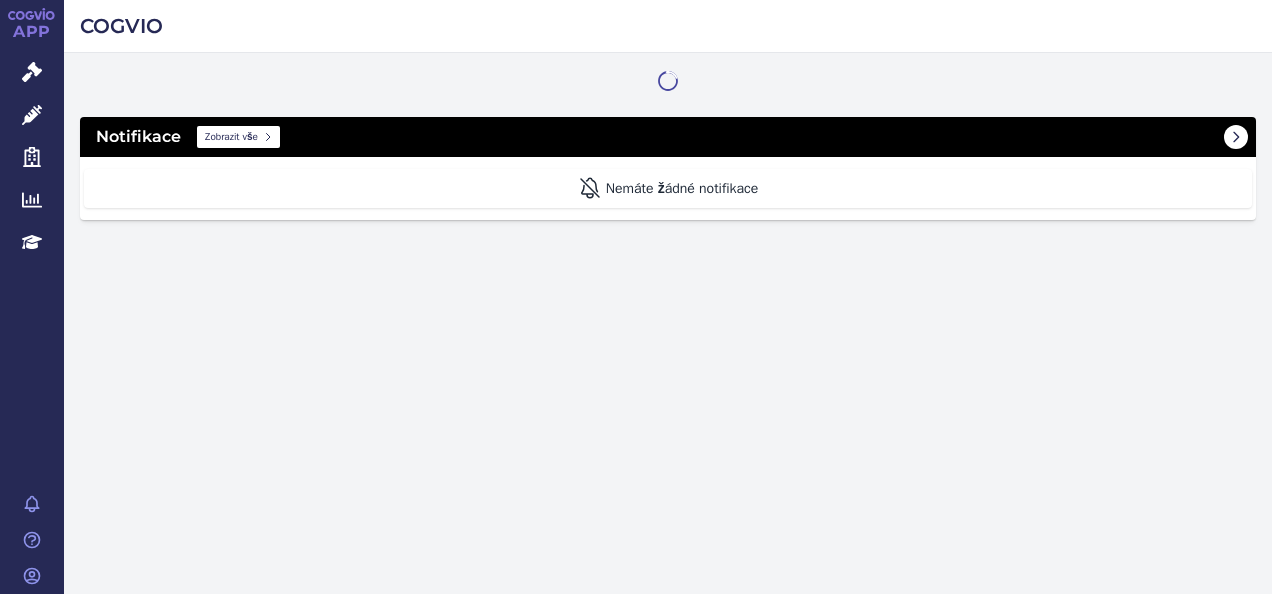 scroll, scrollTop: 0, scrollLeft: 0, axis: both 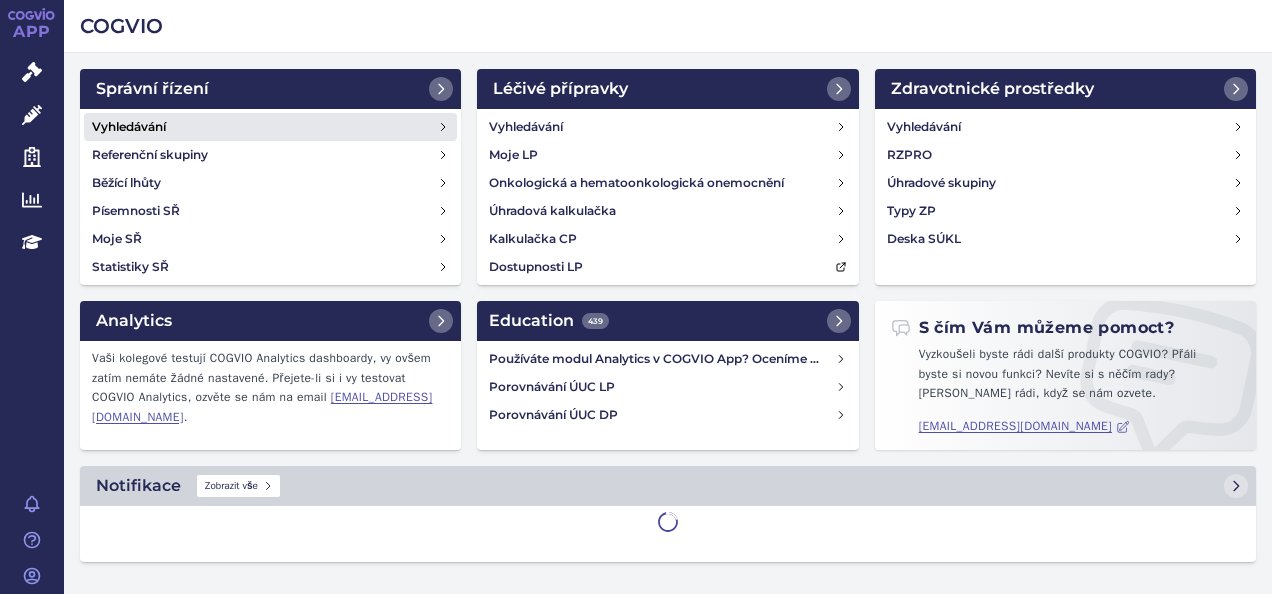 click on "Vyhledávání" at bounding box center (270, 127) 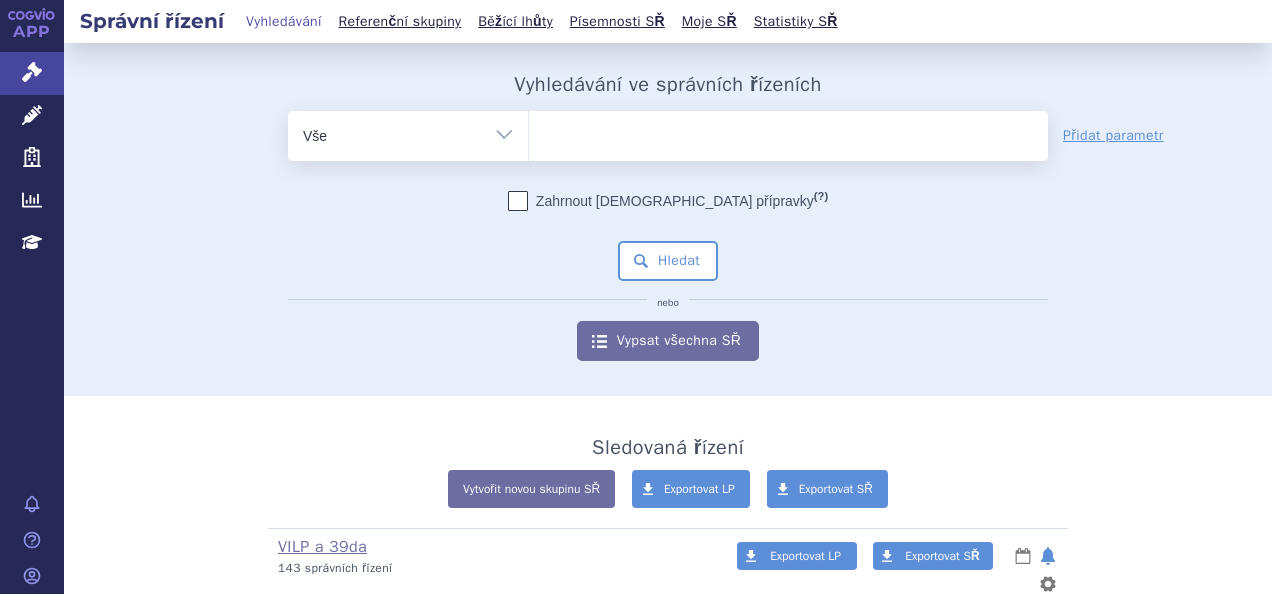 scroll, scrollTop: 0, scrollLeft: 0, axis: both 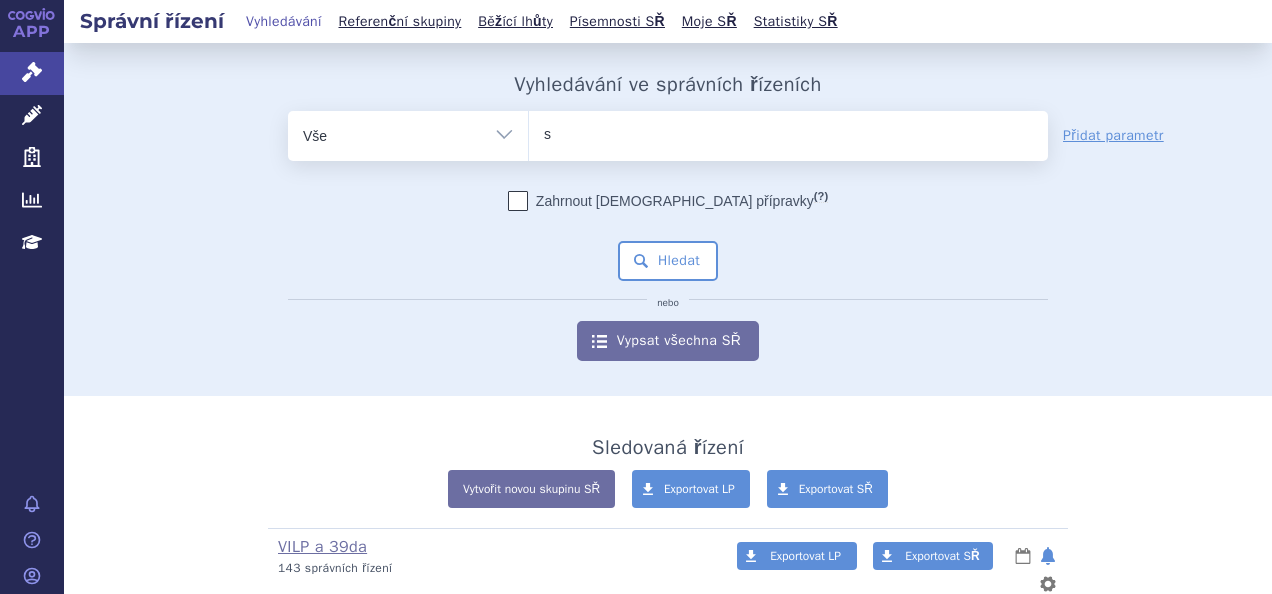 type on "sky" 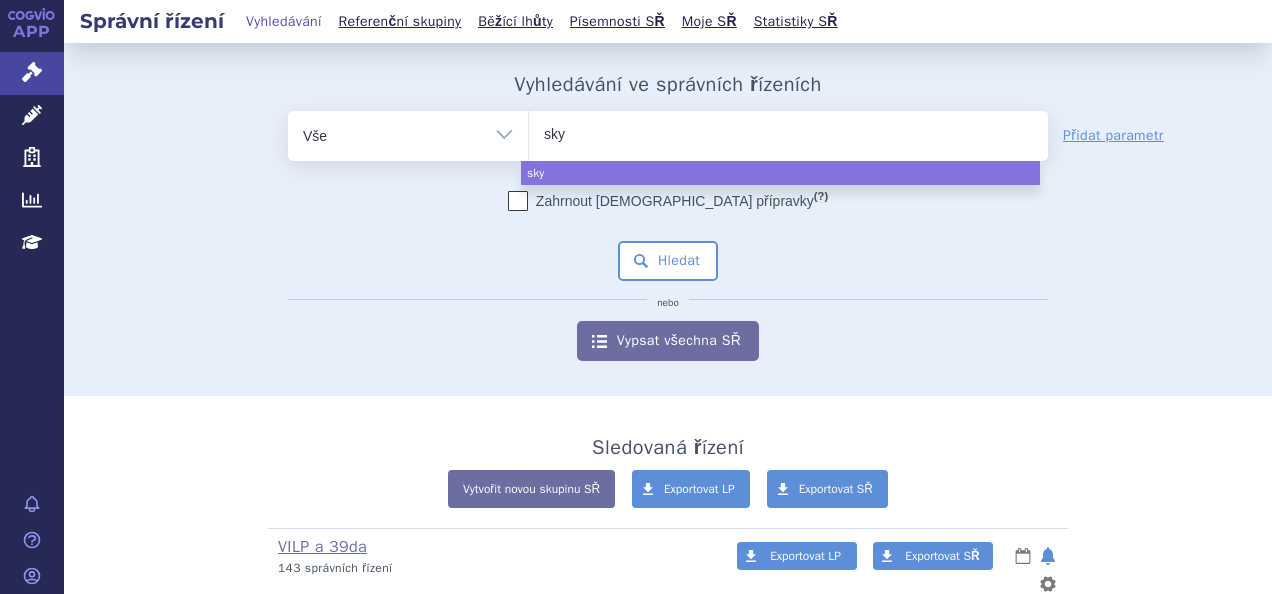 type on "skyc" 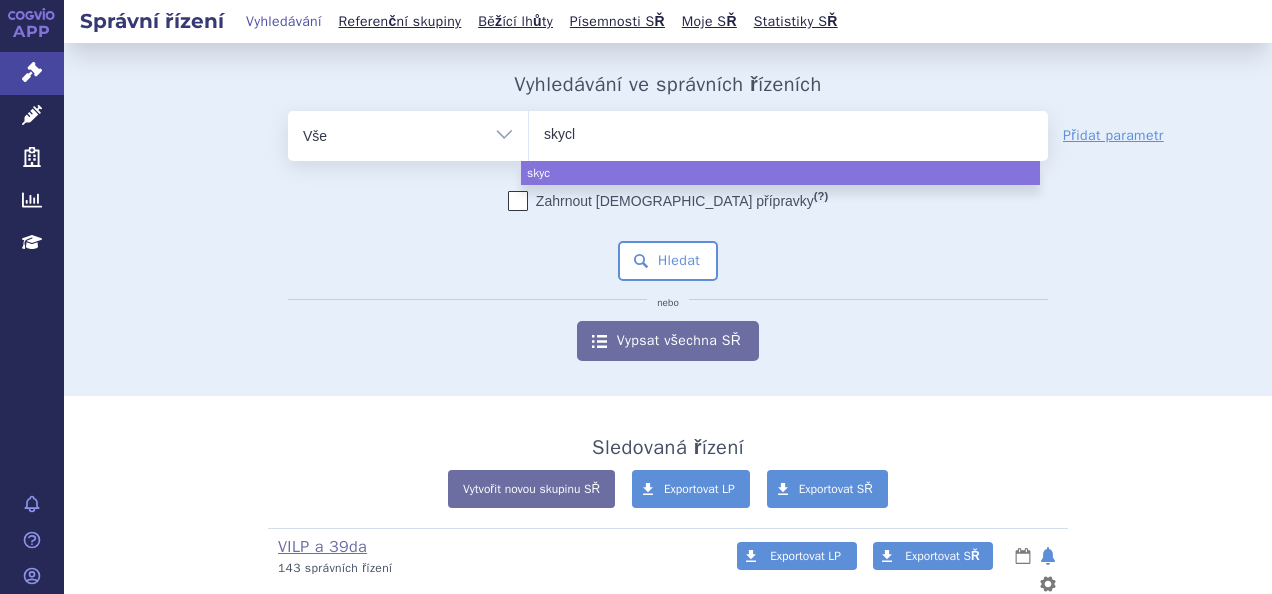 type on "skycla" 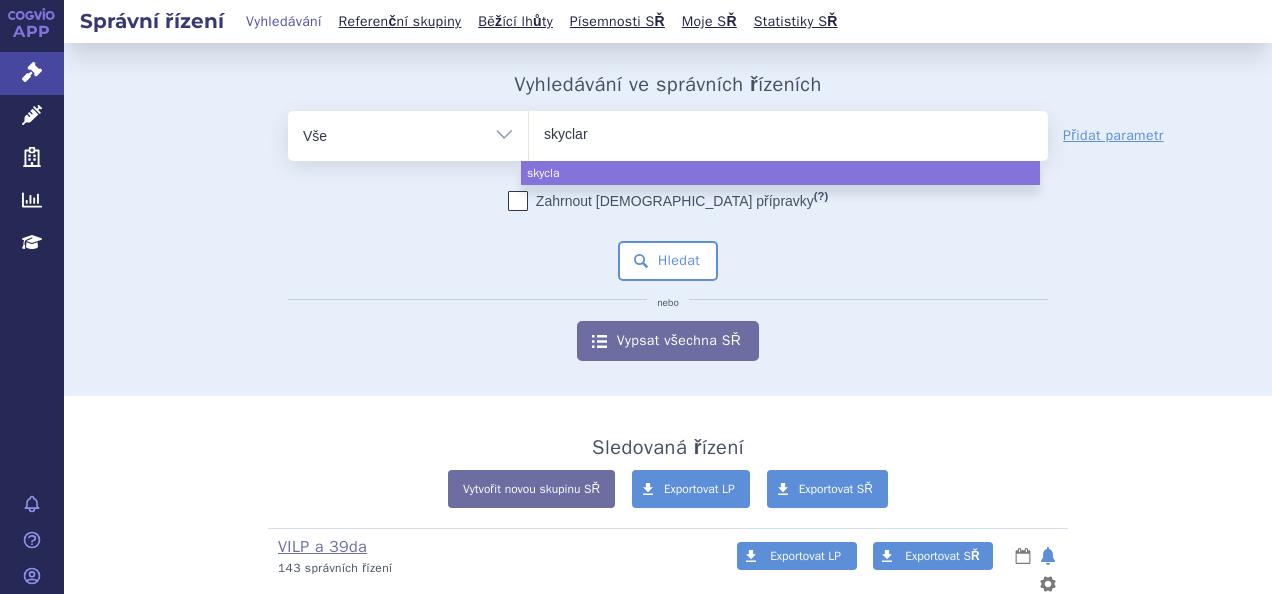 type on "skyclars" 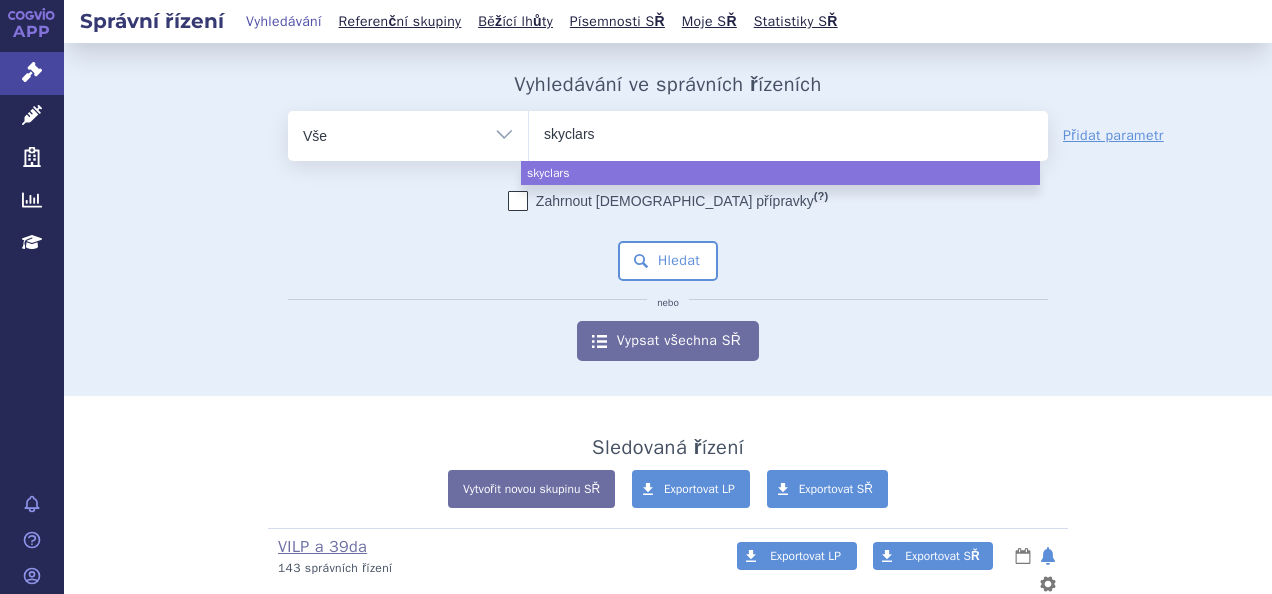 type on "skyclarsy" 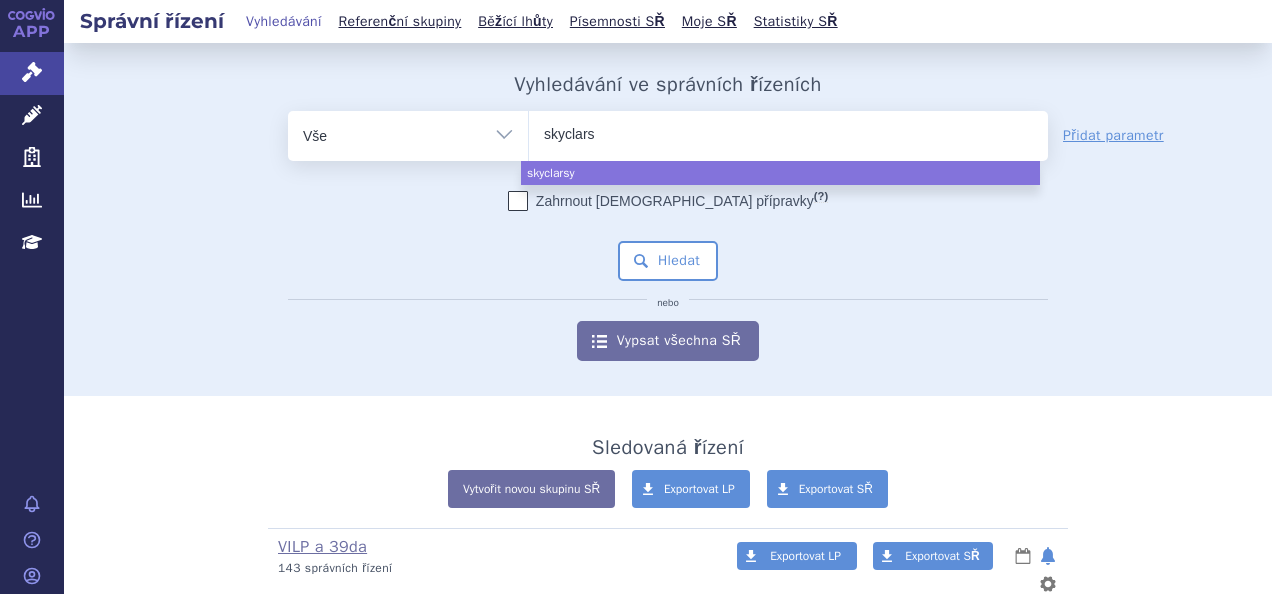 type on "skyclar" 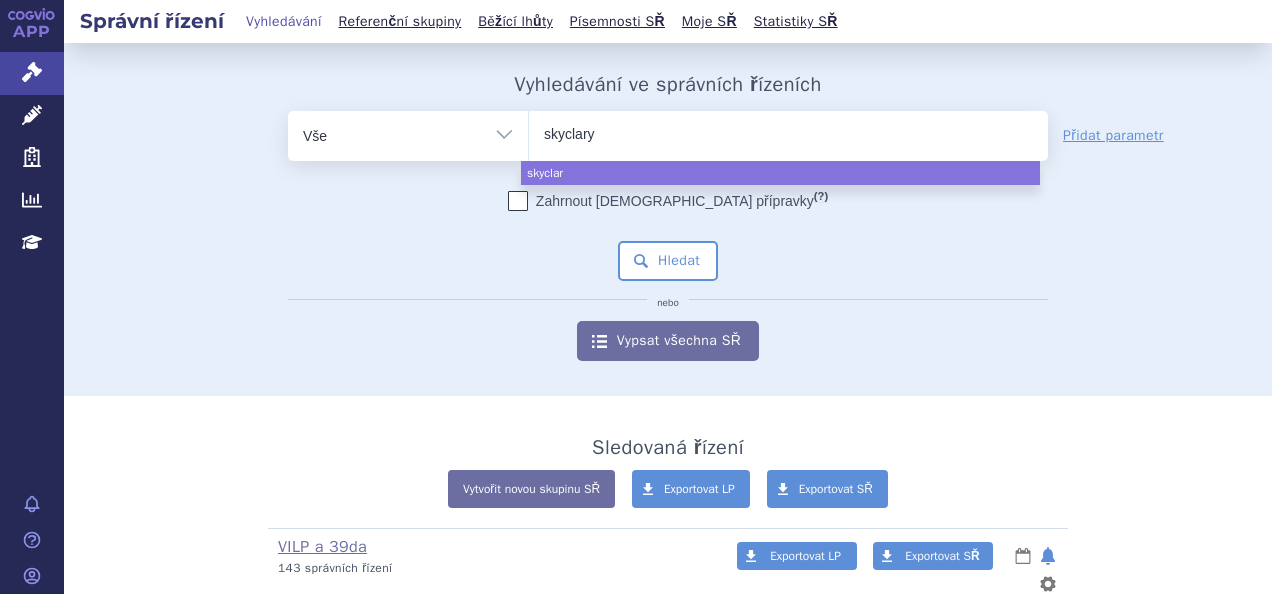 type on "skyclarys" 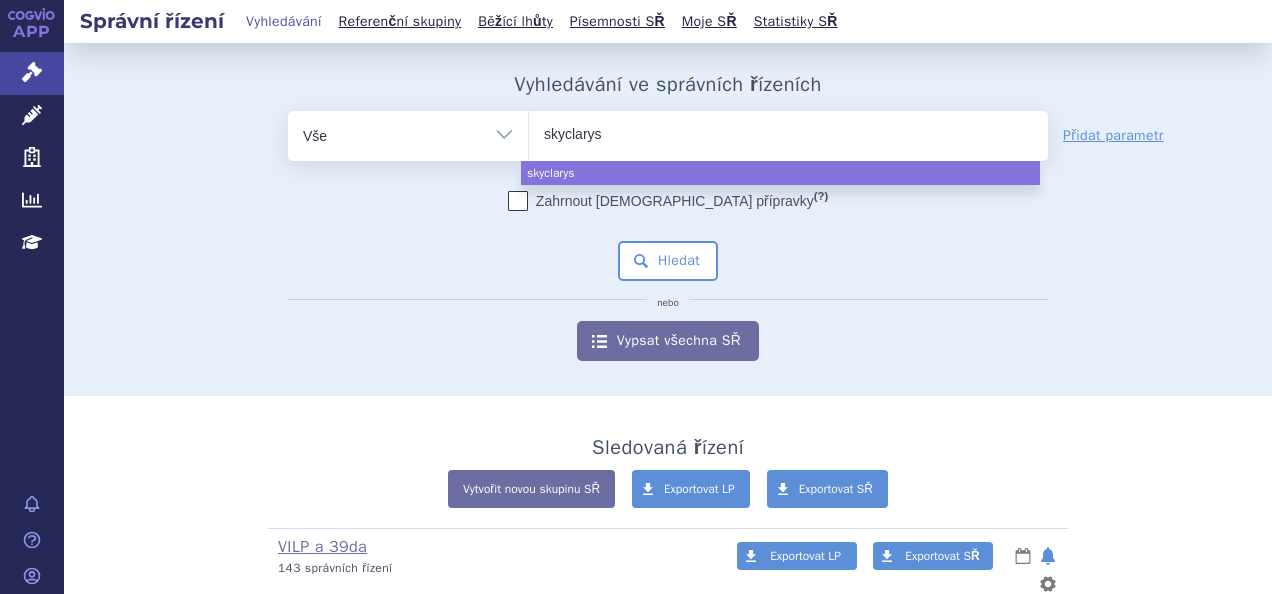 select on "skyclarys" 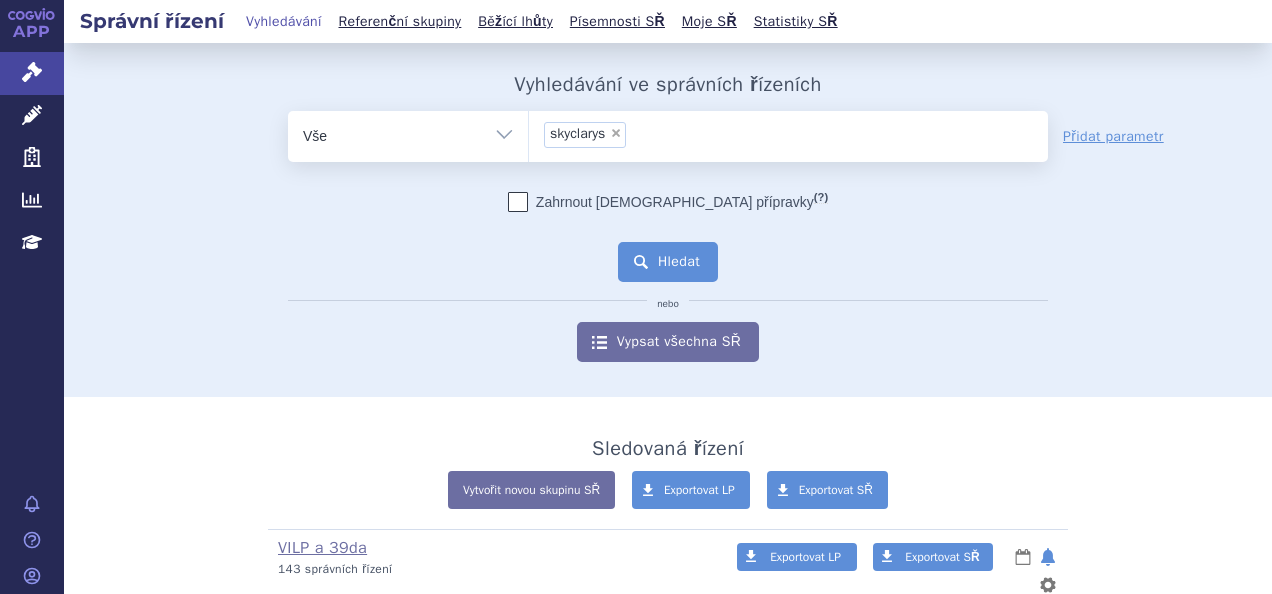 click on "Hledat" at bounding box center [668, 262] 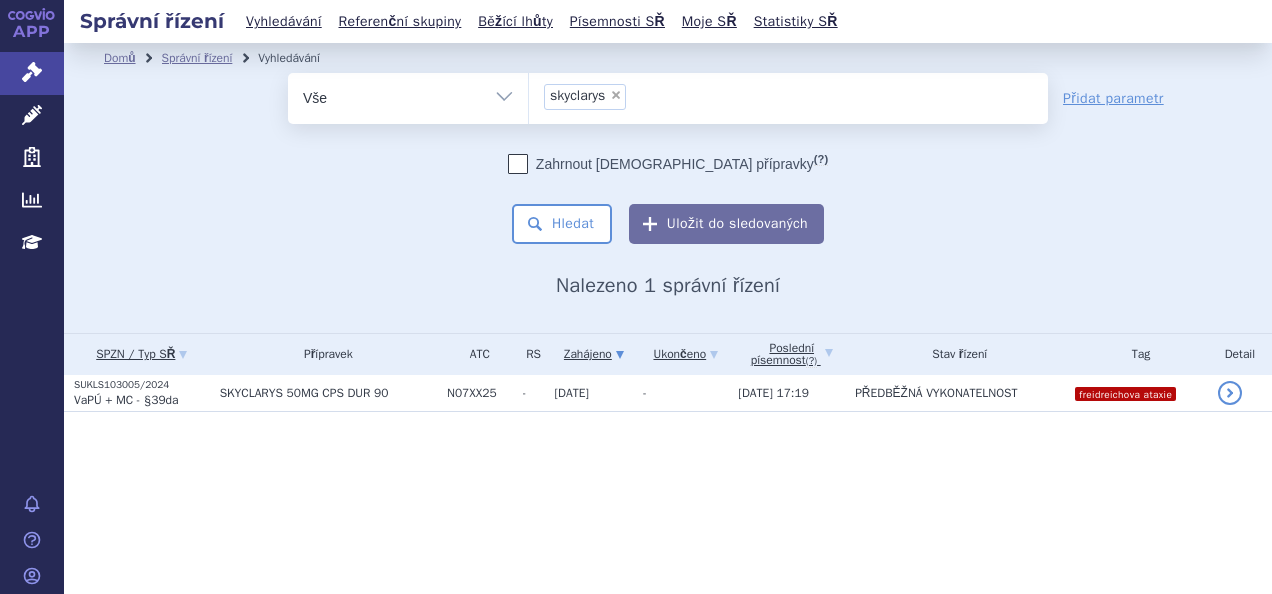 scroll, scrollTop: 0, scrollLeft: 0, axis: both 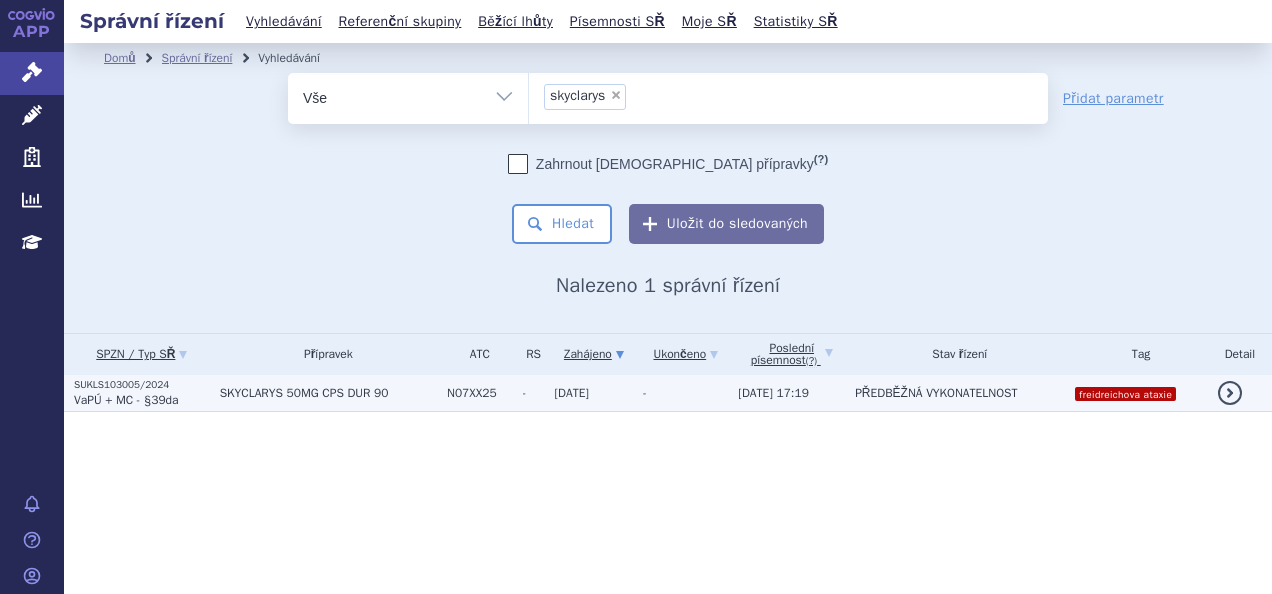 click on "SKYCLARYS 50MG CPS DUR 90" at bounding box center [328, 393] 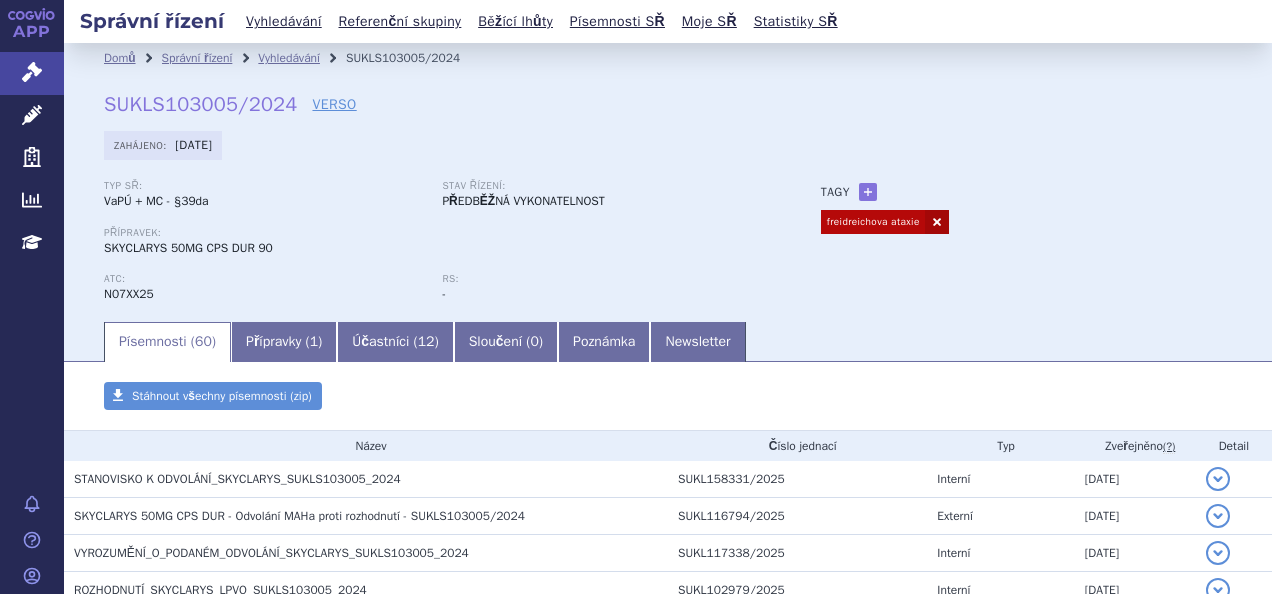 scroll, scrollTop: 0, scrollLeft: 0, axis: both 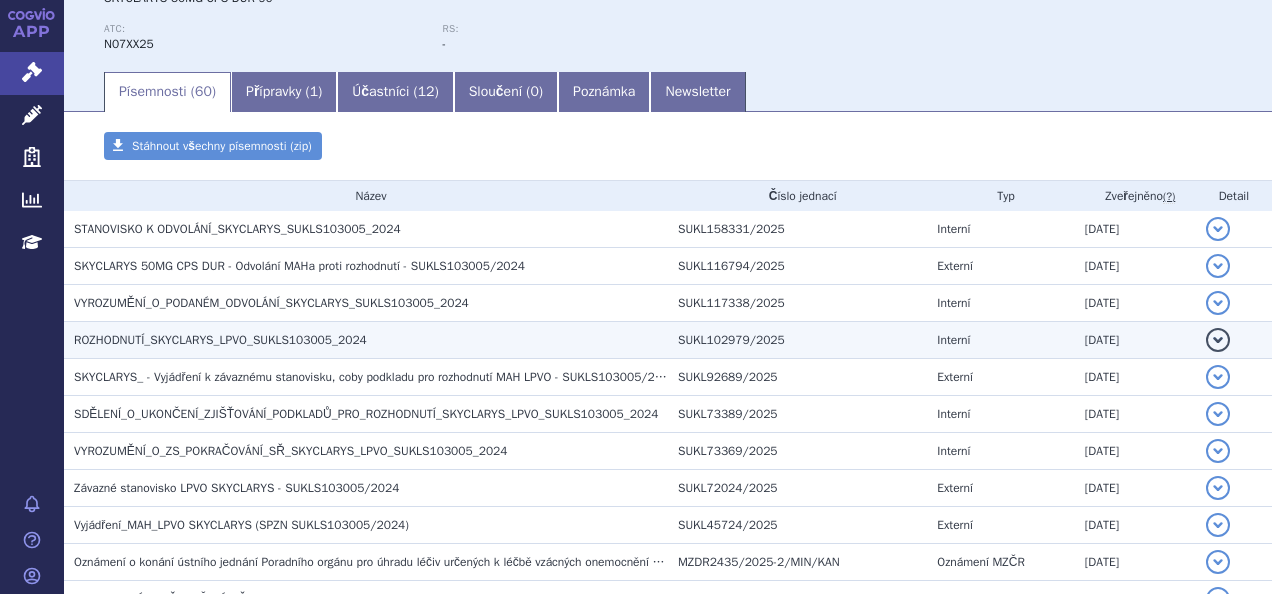 click on "ROZHODNUTÍ_SKYCLARYS_LPVO_SUKLS103005_2024" at bounding box center (371, 340) 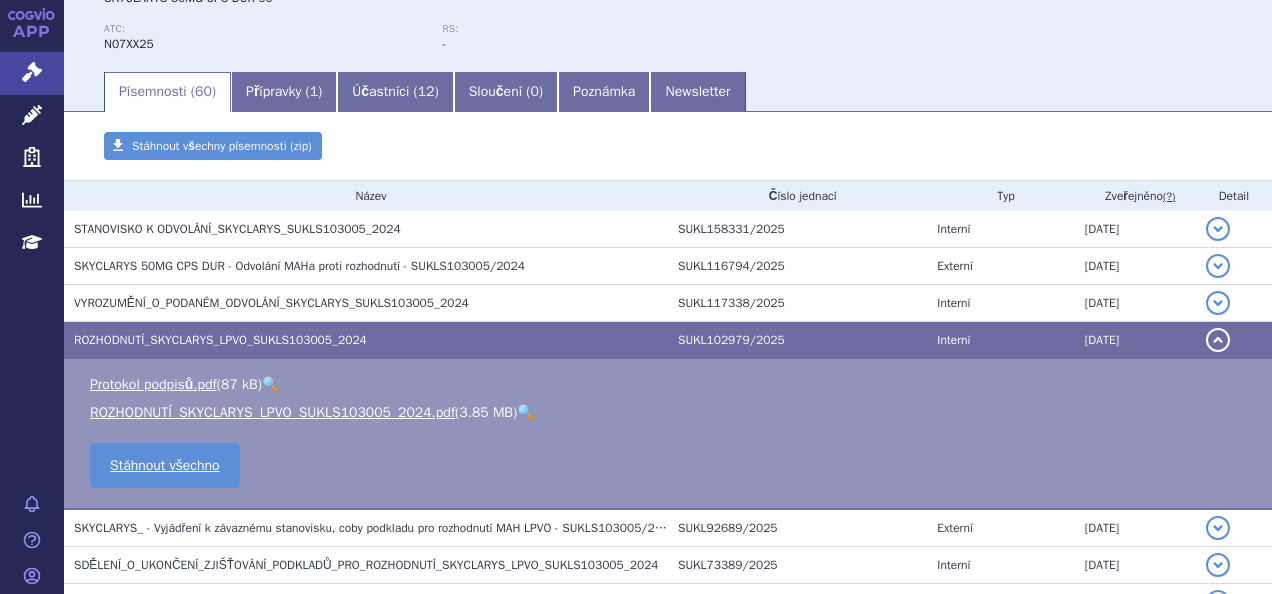 click on "🔍" at bounding box center (525, 412) 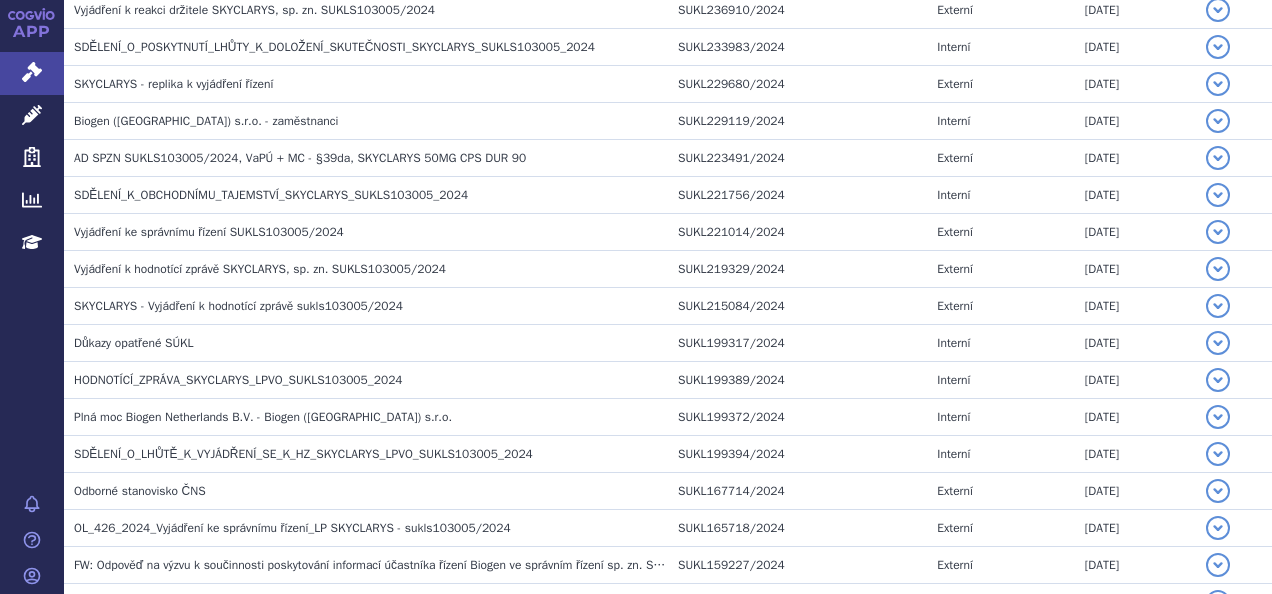 scroll, scrollTop: 1583, scrollLeft: 0, axis: vertical 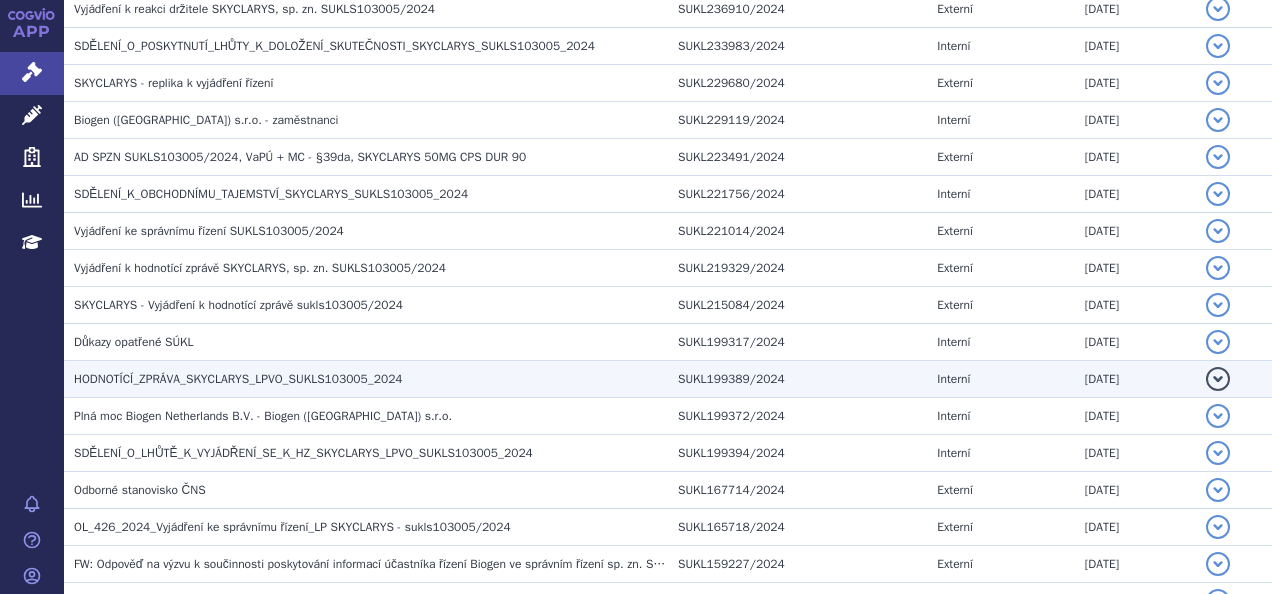 click on "HODNOTÍCÍ_ZPRÁVA_SKYCLARYS_LPVO_SUKLS103005_2024" at bounding box center [238, 379] 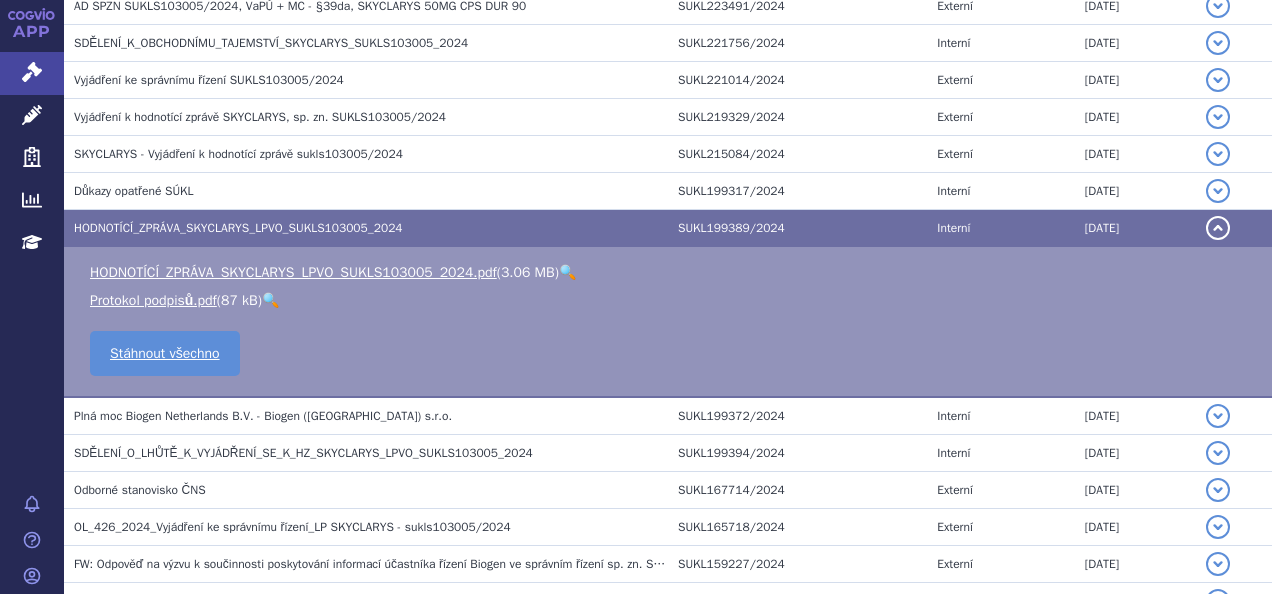 scroll, scrollTop: 1432, scrollLeft: 0, axis: vertical 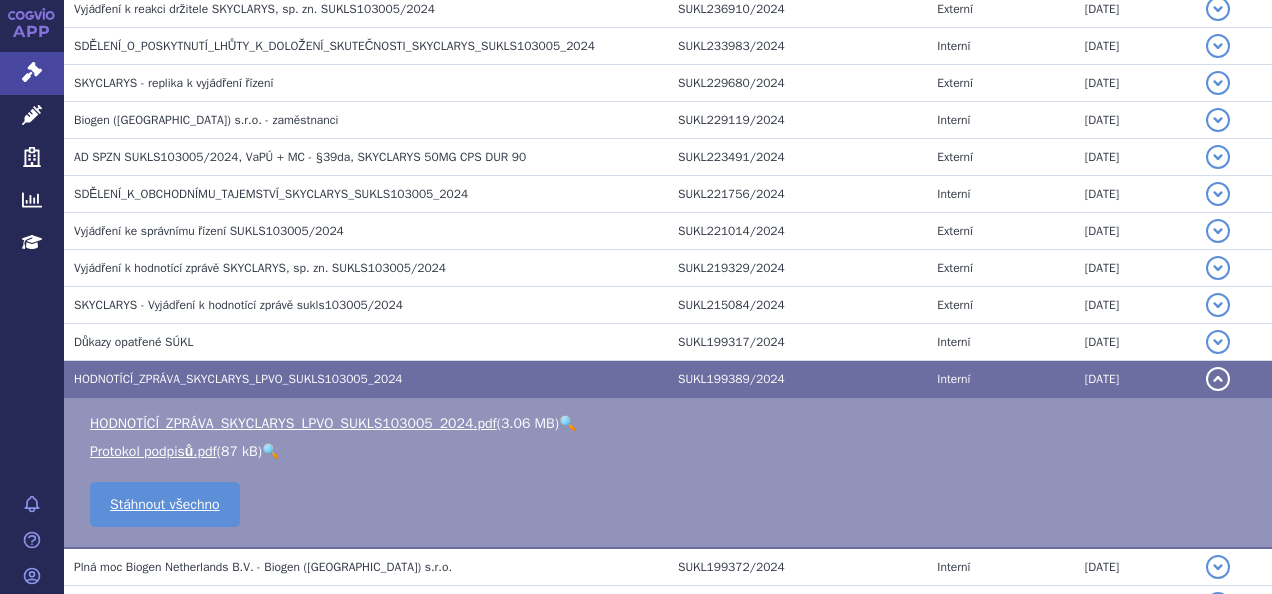 click on "🔍" at bounding box center [567, 423] 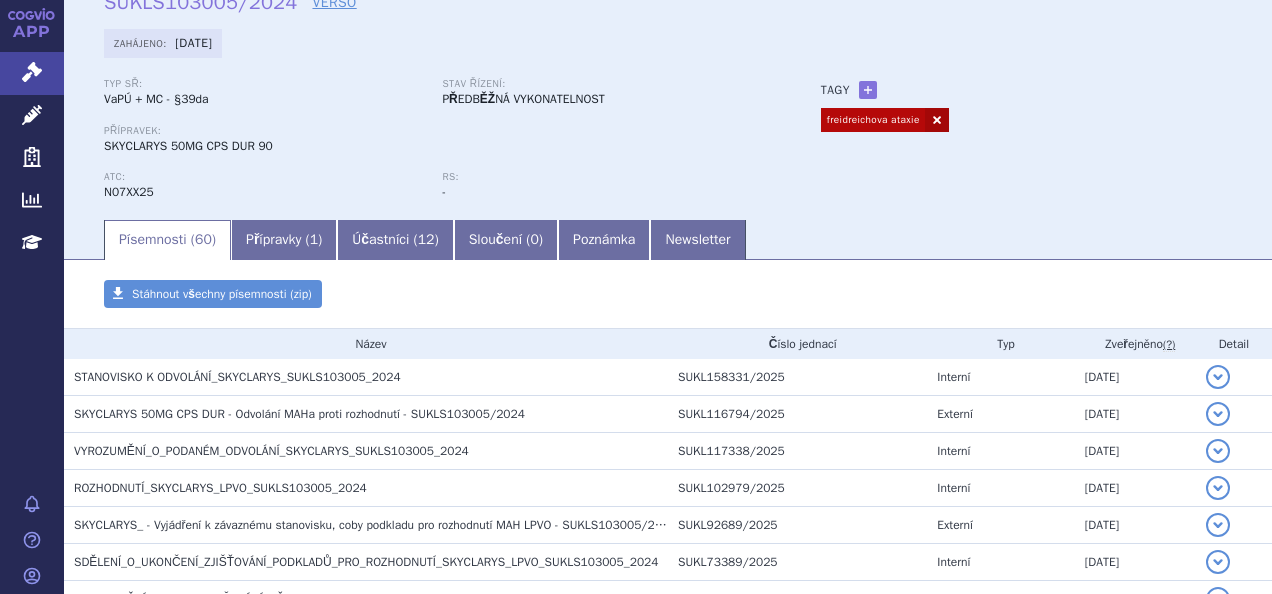 scroll, scrollTop: 0, scrollLeft: 0, axis: both 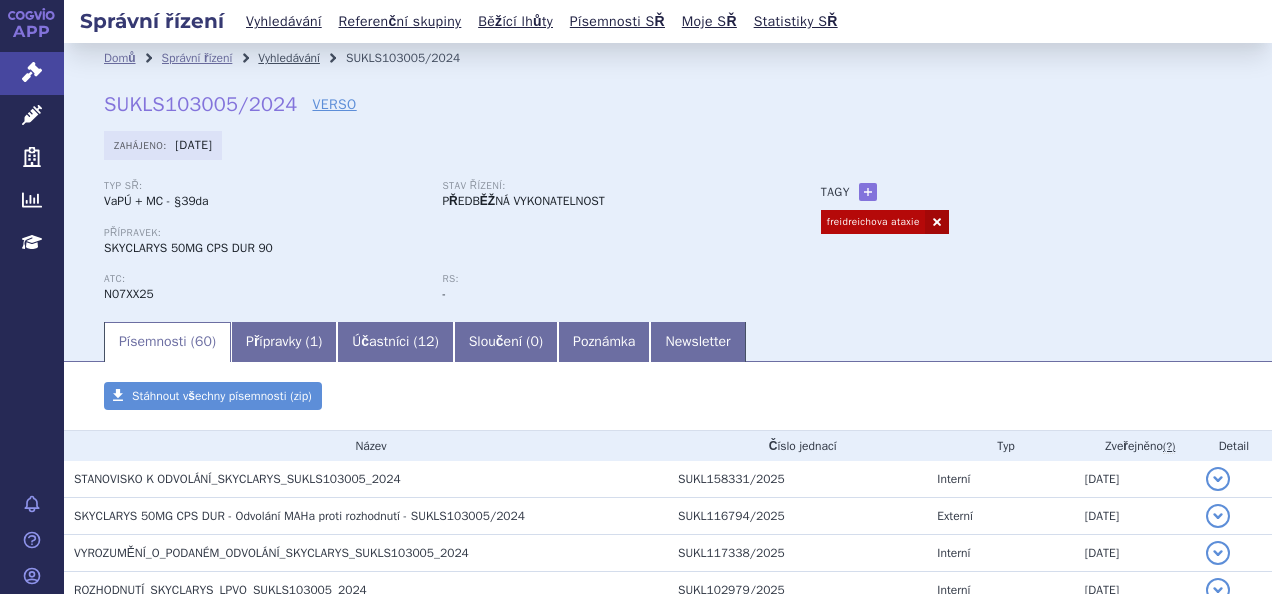 click on "Vyhledávání" at bounding box center (289, 58) 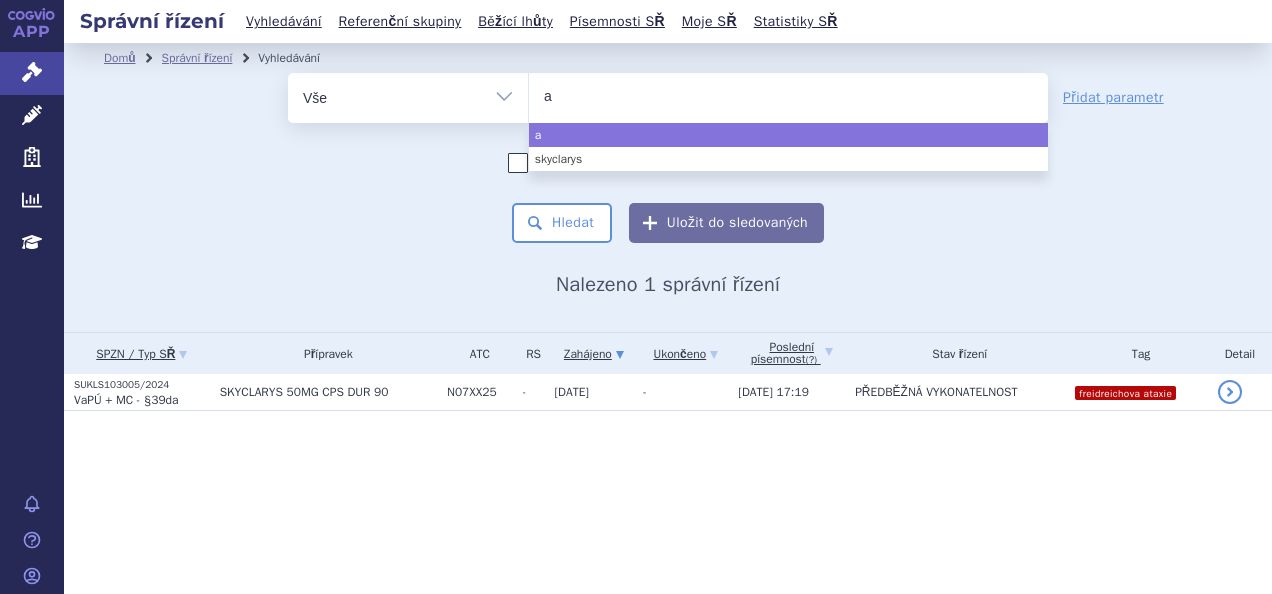select 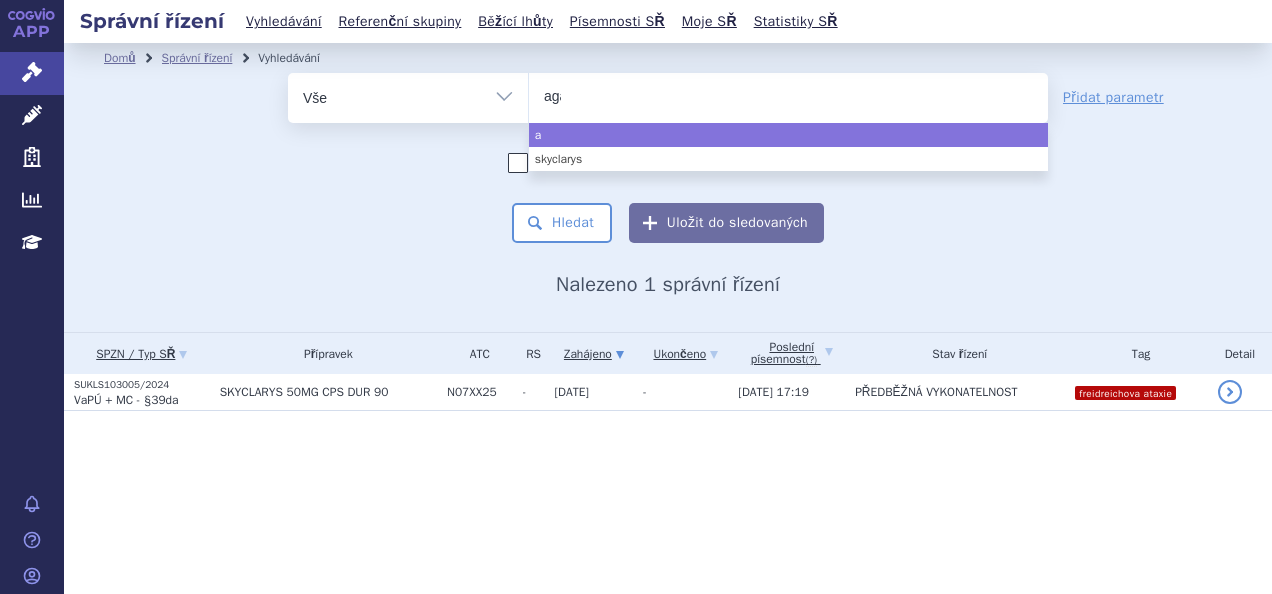 type on "agam" 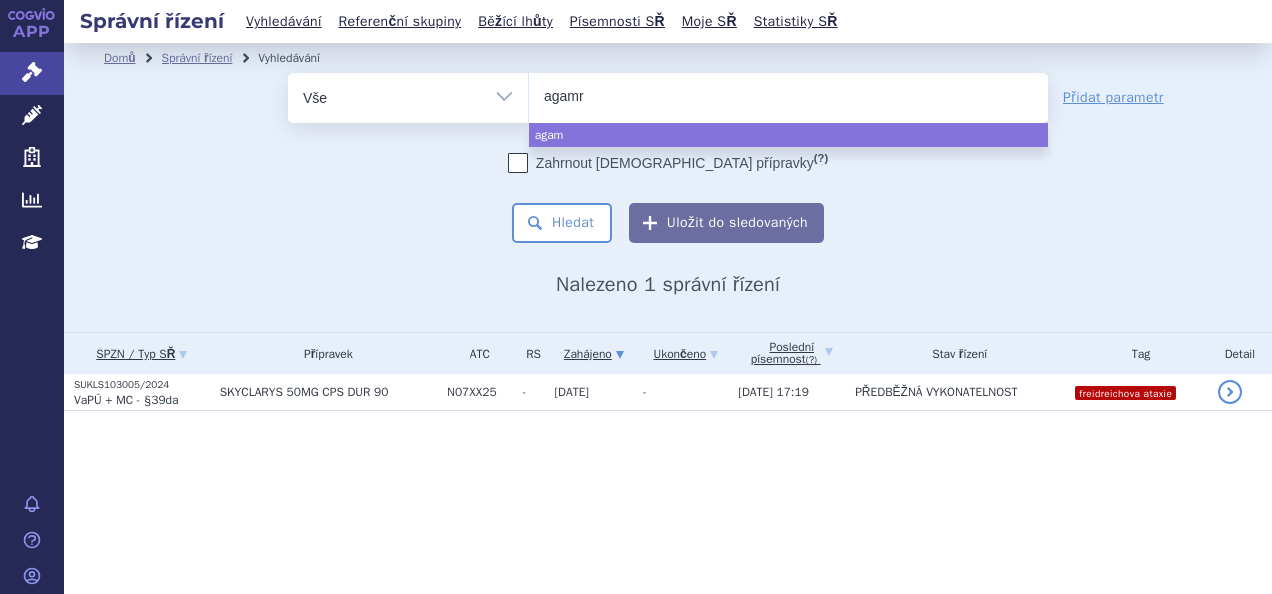 type on "agamre" 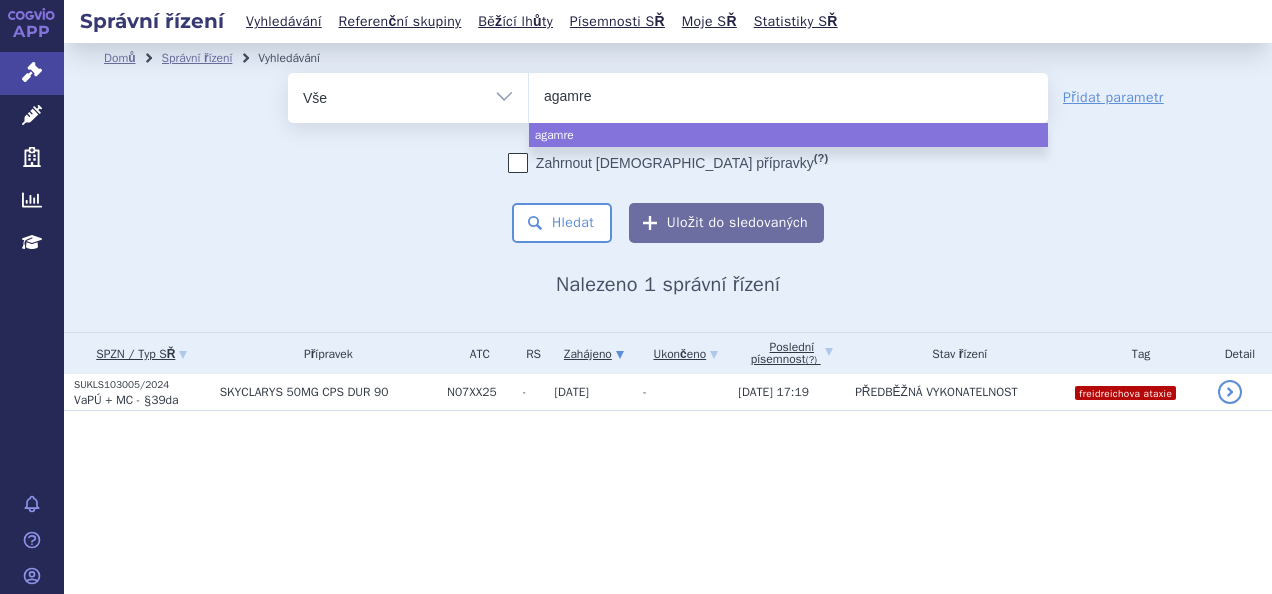type on "agamree" 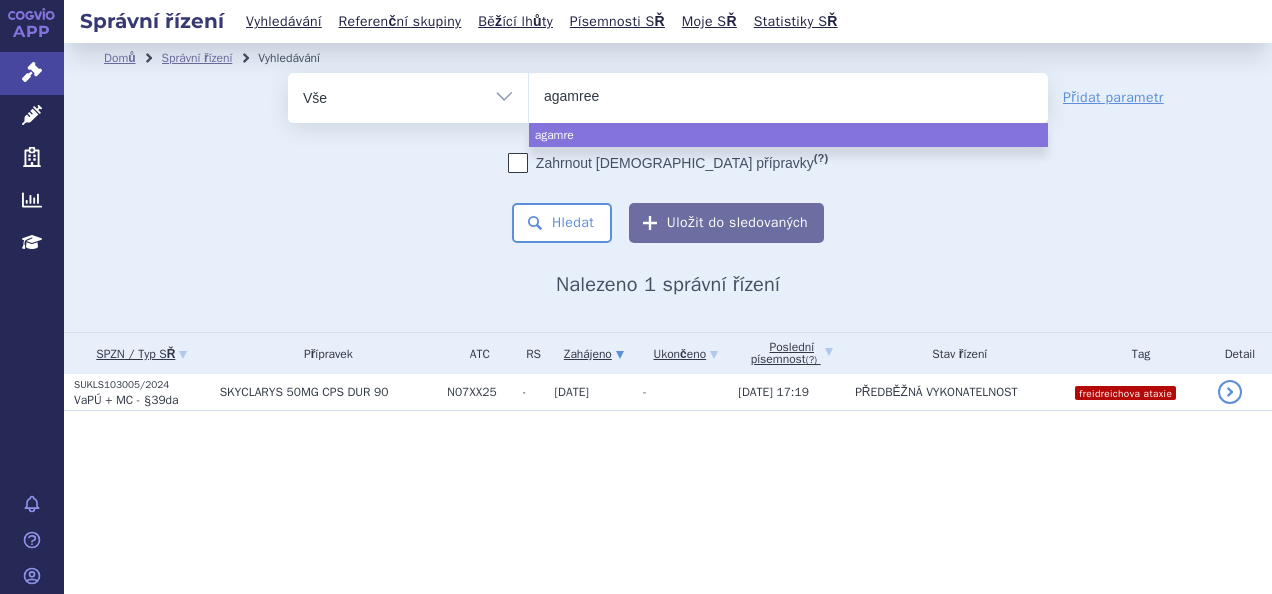 type 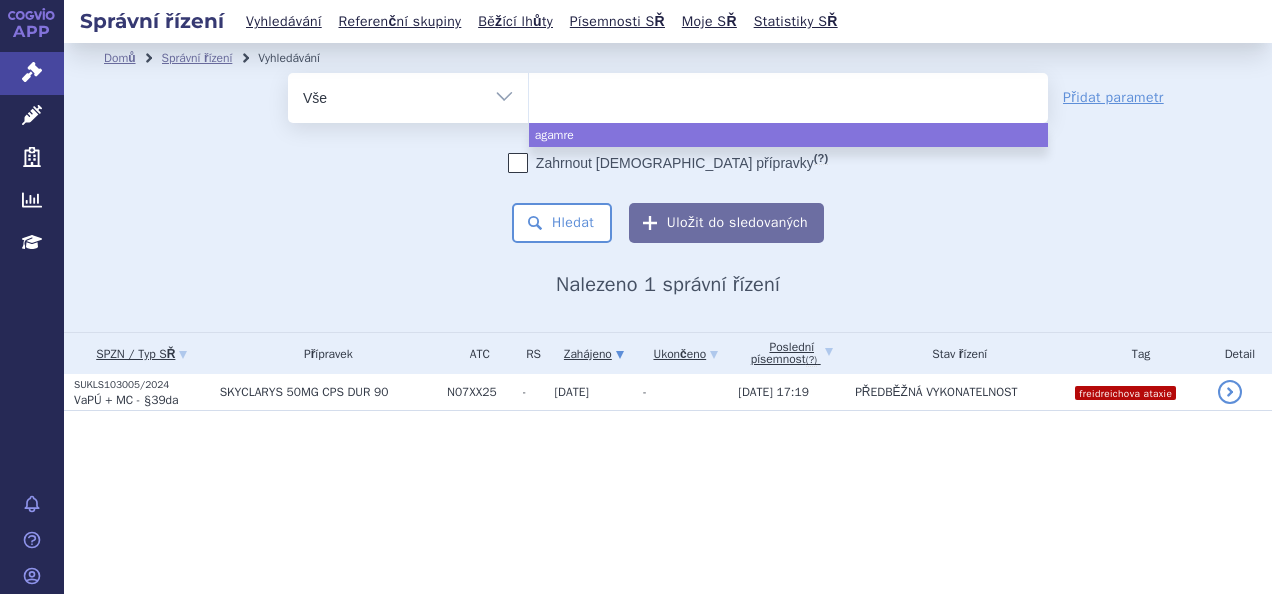 select on "agamree" 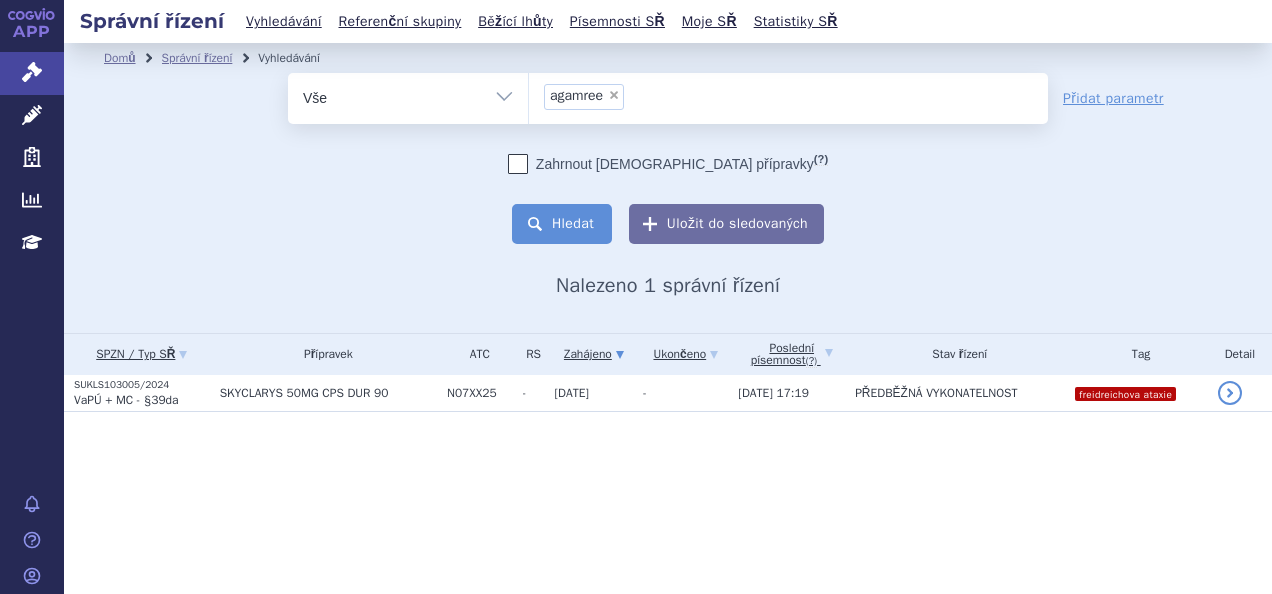 click on "Hledat" at bounding box center (562, 224) 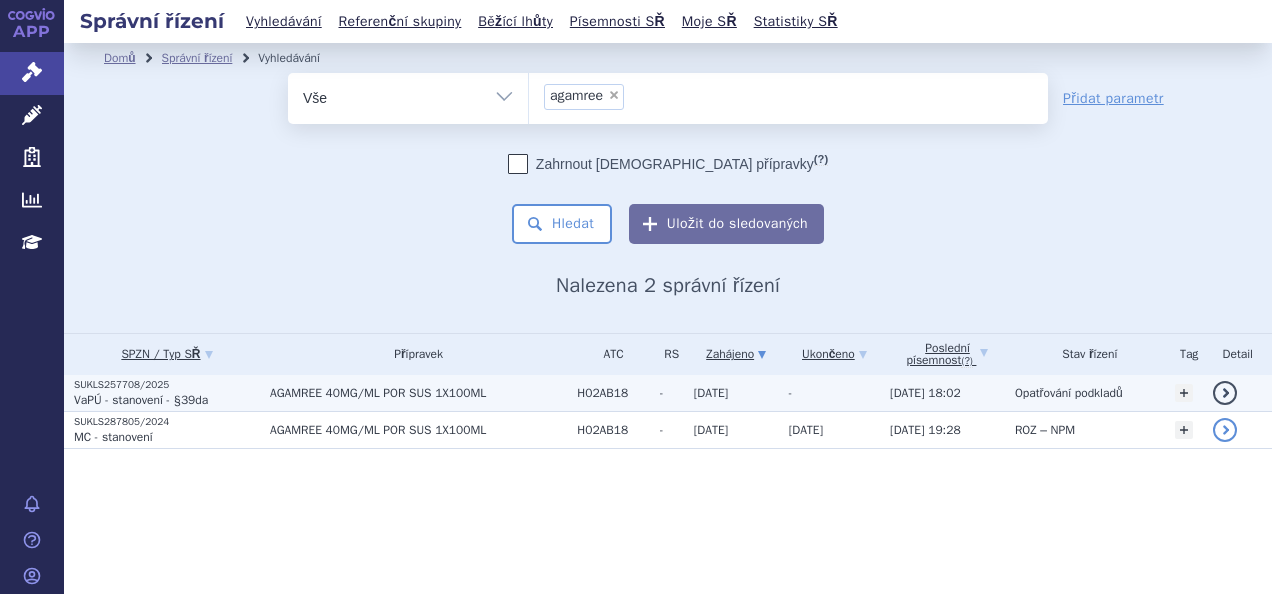 scroll, scrollTop: 0, scrollLeft: 0, axis: both 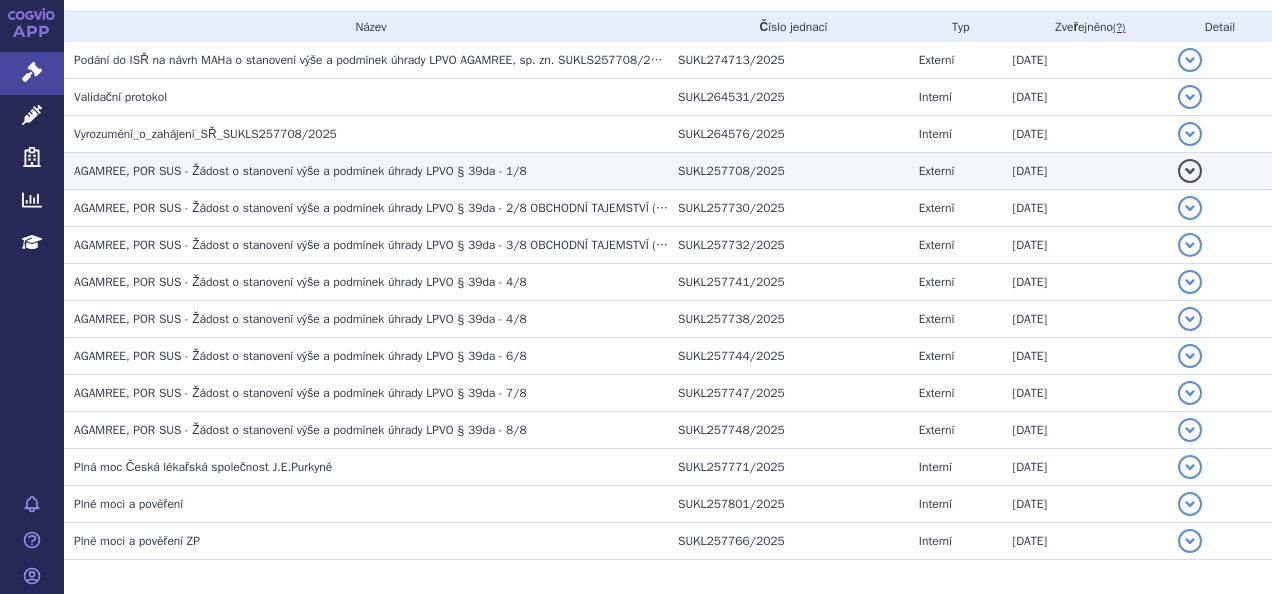 click on "AGAMREE, POR SUS - Žádost o stanovení výše a podmínek úhrady LPVO § 39da - 1/8" at bounding box center (300, 171) 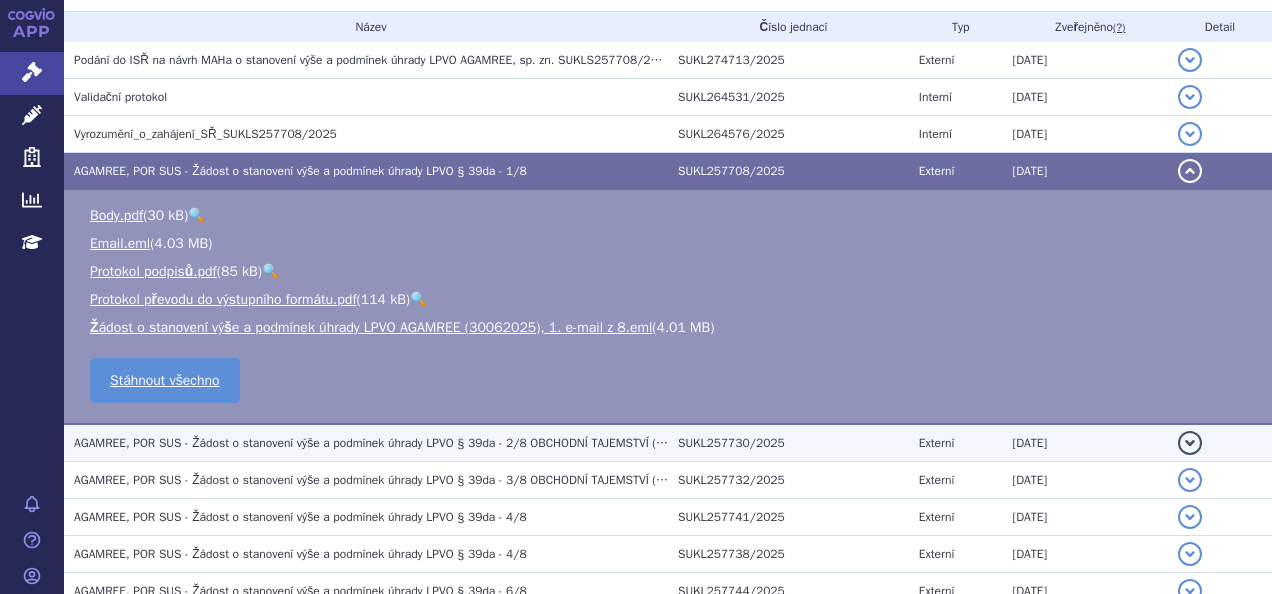 click on "AGAMREE, POR SUS - Žádost o stanovení výše a podmínek úhrady LPVO § 39da - 2/8 OBCHODNÍ TAJEMSTVÍ (NEZVEŘEJŇOVAT)" at bounding box center [412, 443] 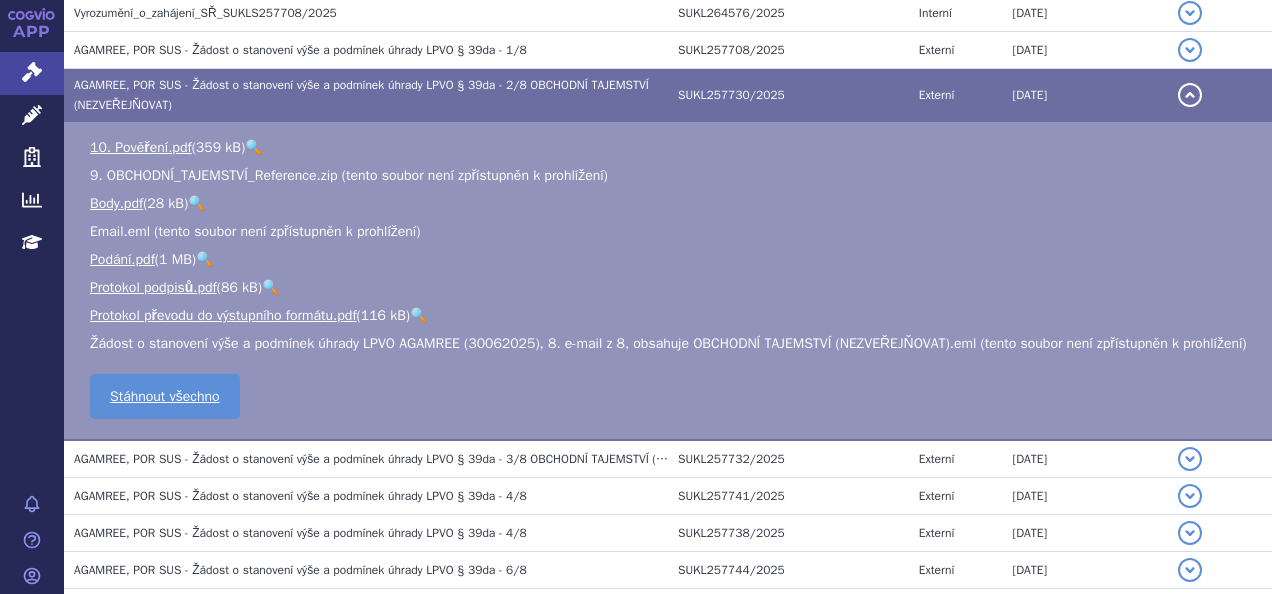 scroll, scrollTop: 541, scrollLeft: 0, axis: vertical 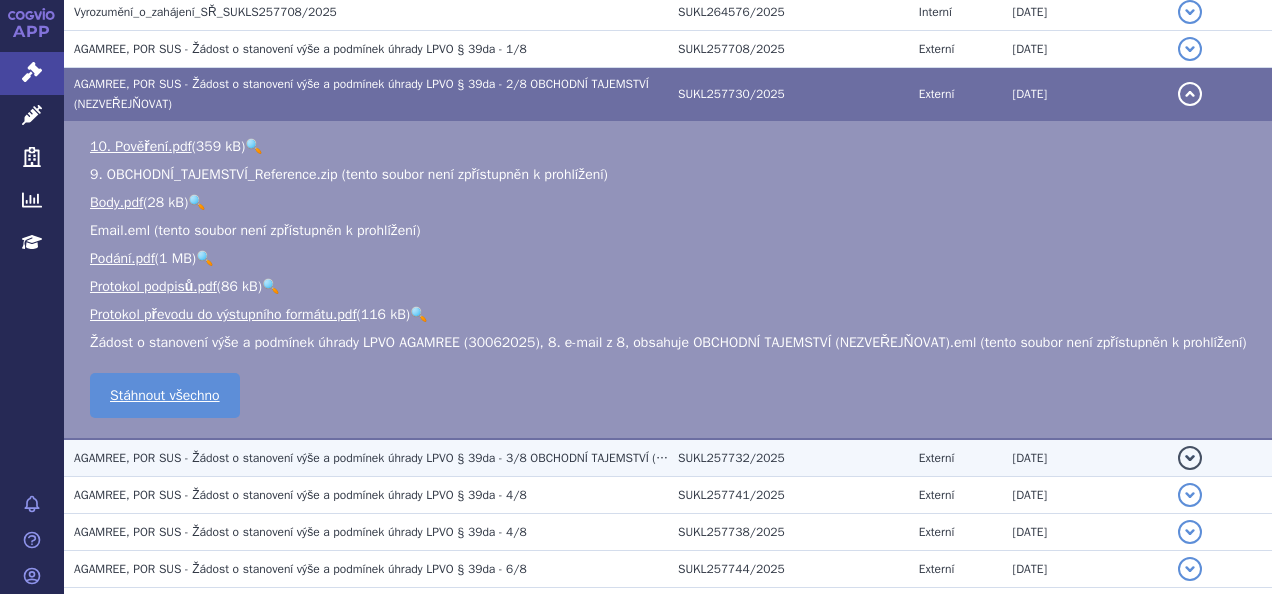 click on "AGAMREE, POR SUS - Žádost o stanovení výše a podmínek úhrady LPVO § 39da - 3/8 OBCHODNÍ TAJEMSTVÍ (NEZVEŘEJŇOVAT)" at bounding box center [412, 458] 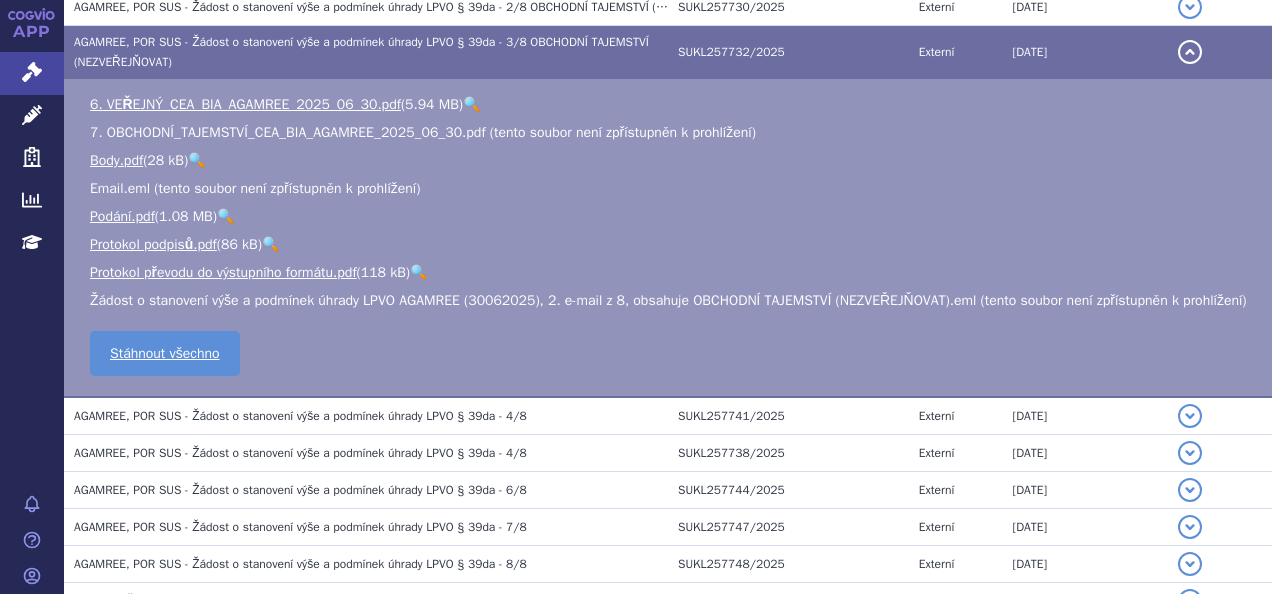 scroll, scrollTop: 625, scrollLeft: 0, axis: vertical 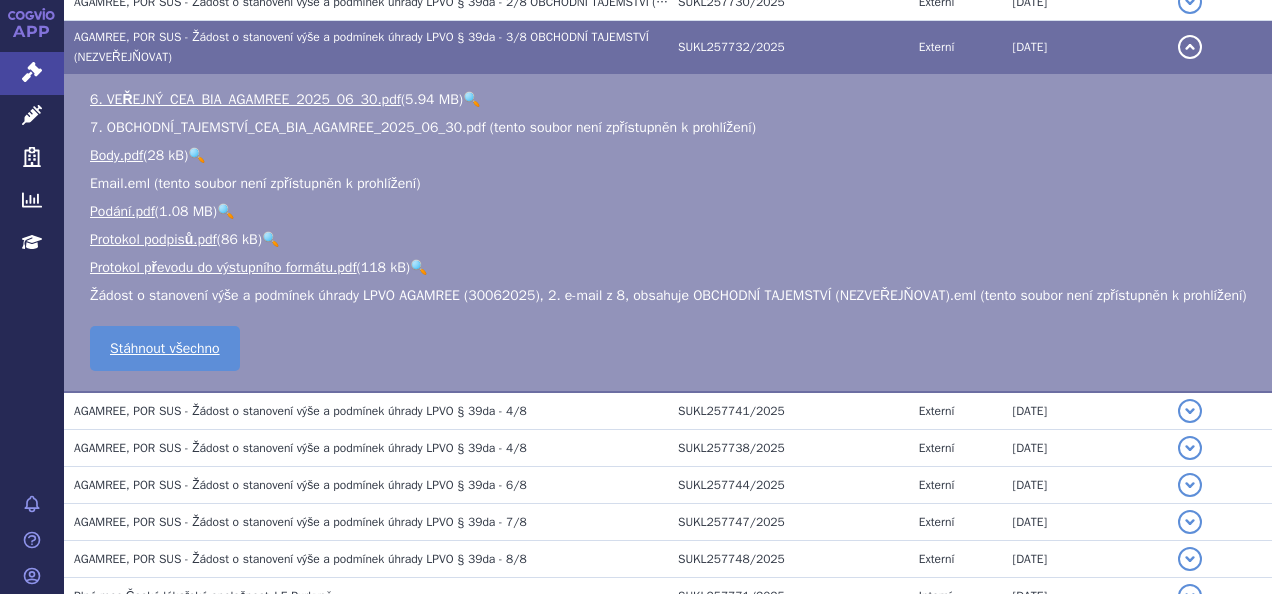 click on "🔍" at bounding box center [471, 99] 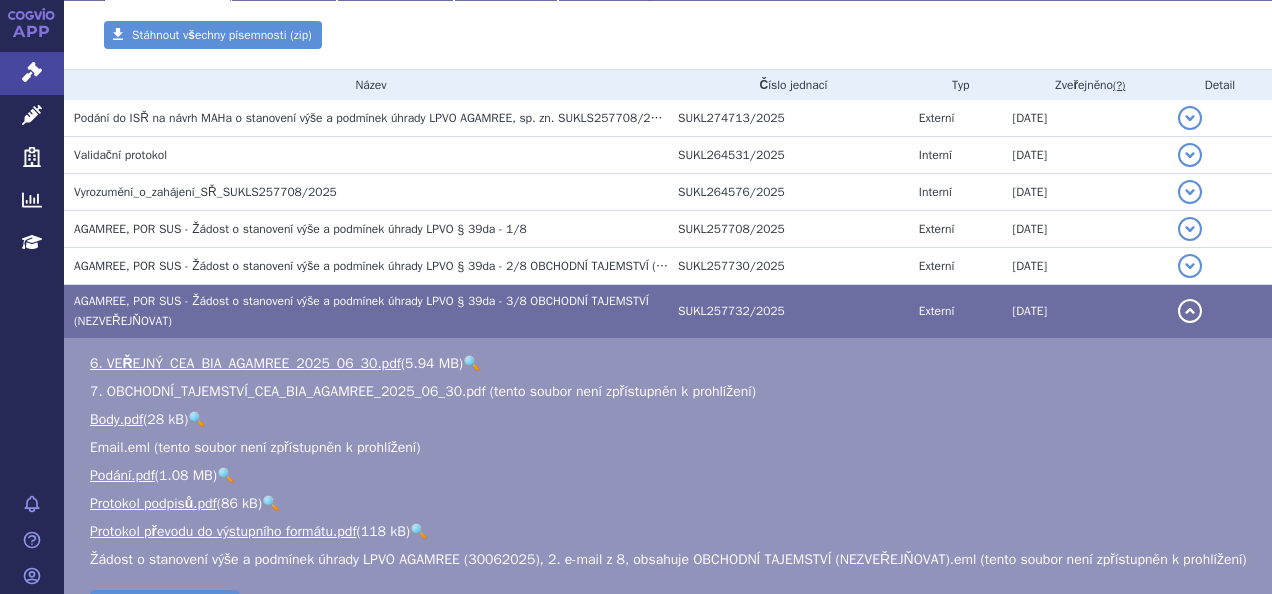 scroll, scrollTop: 351, scrollLeft: 0, axis: vertical 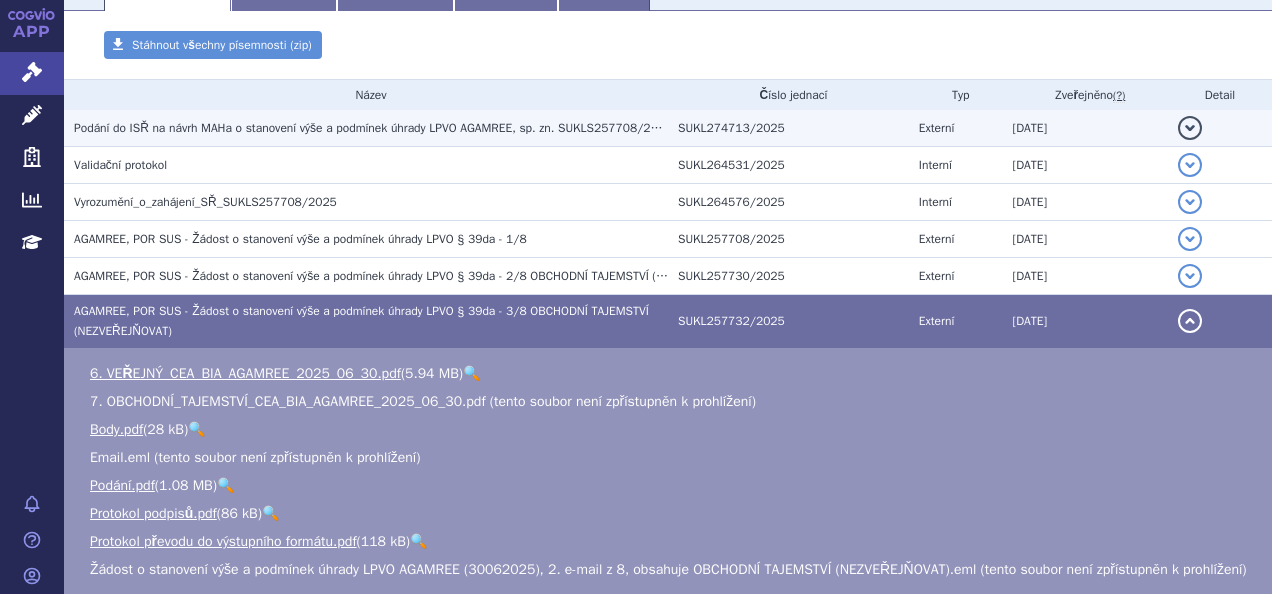 click on "Podání do ISŘ na návrh MAHa o stanovení výše a podmínek úhrady LPVO AGAMREE, sp. zn. SUKLS257708/2025 (obsahuje OBCHODNÍ TAJEMSTVÍ (PROSÍME, NEZVEŘEJŇOVAT))" at bounding box center (542, 128) 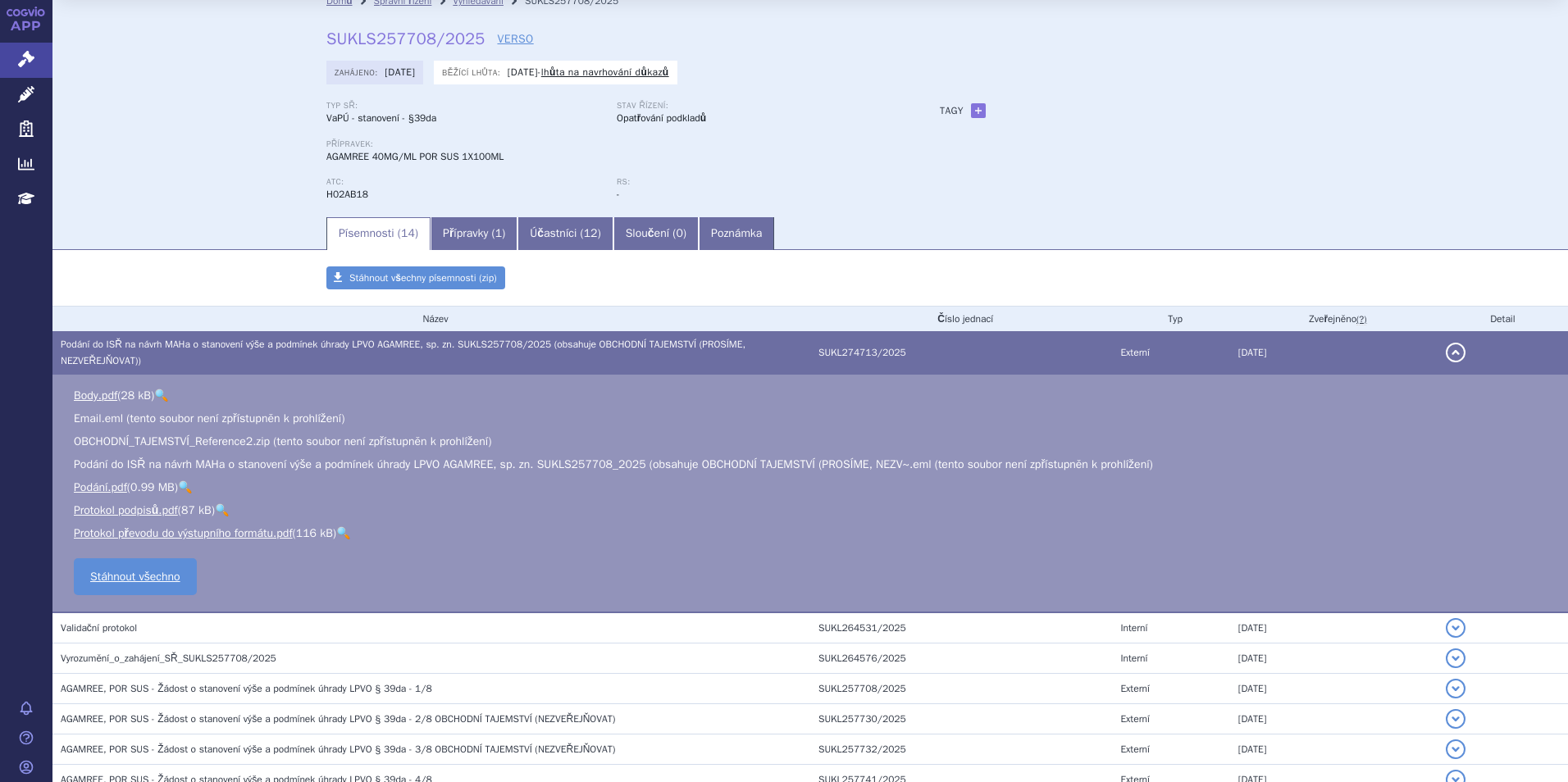 scroll, scrollTop: 0, scrollLeft: 0, axis: both 